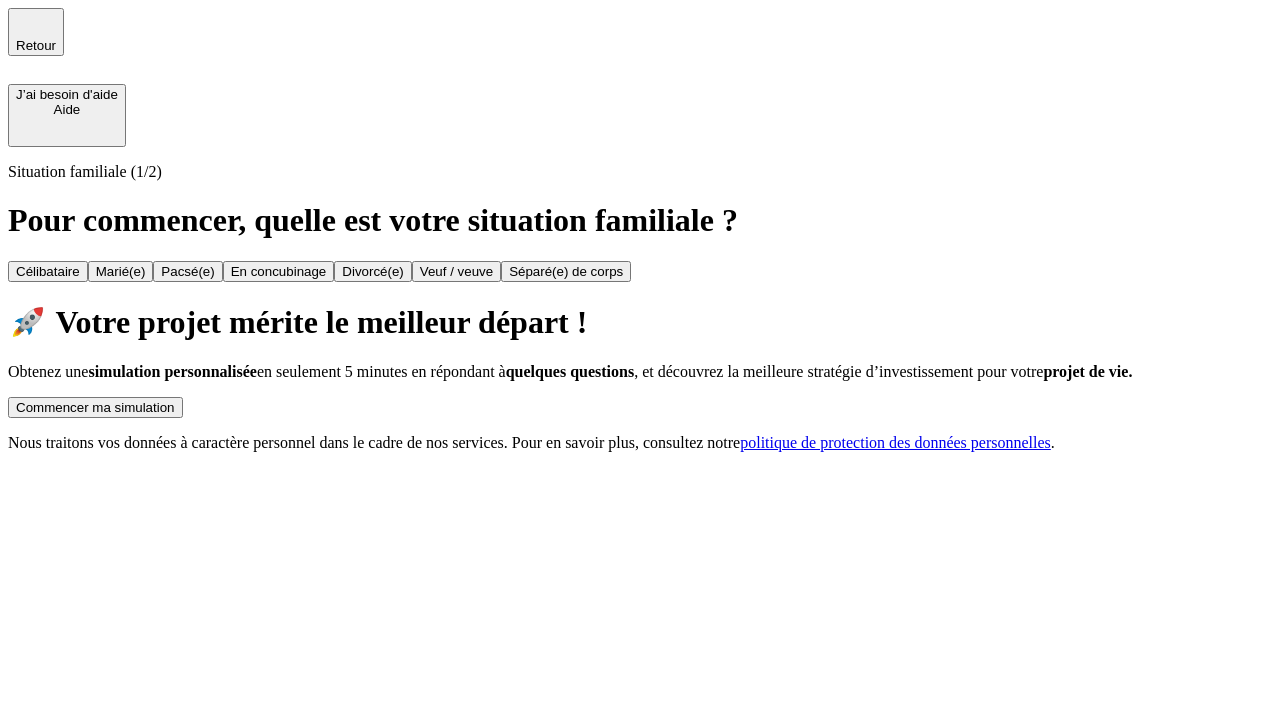 scroll, scrollTop: 0, scrollLeft: 0, axis: both 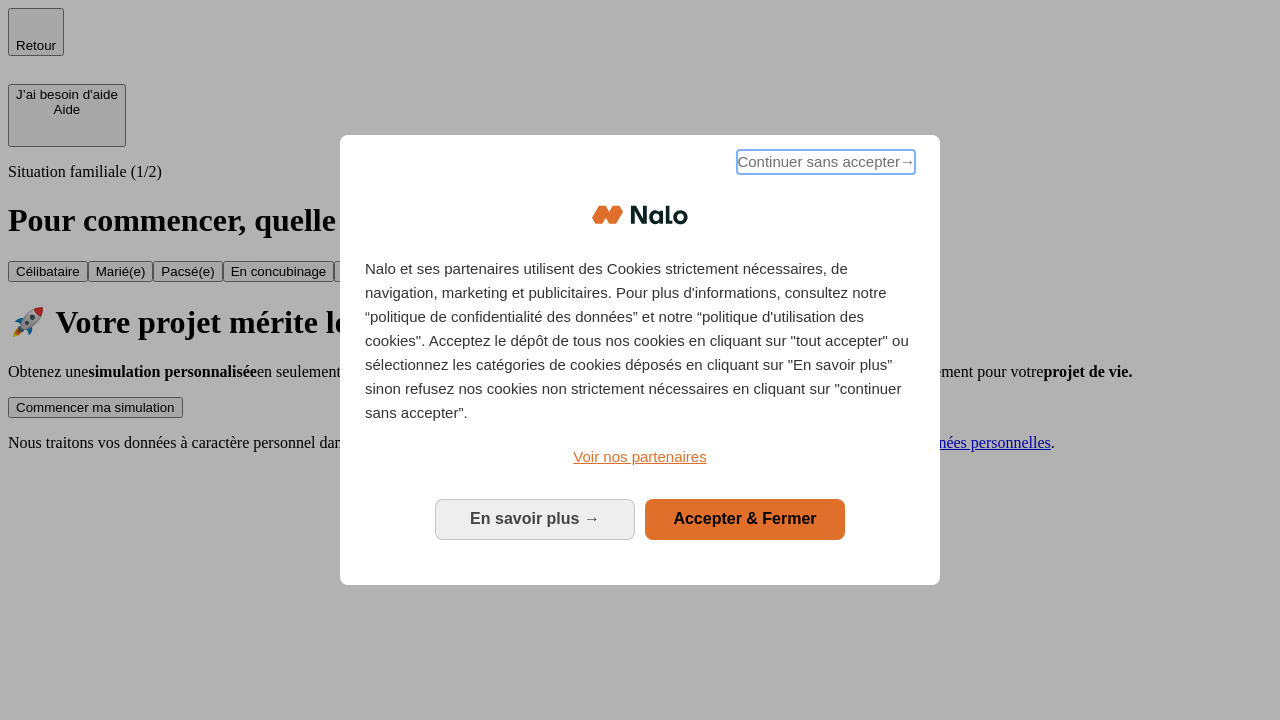 click on "Continuer sans accepter  →" at bounding box center (826, 162) 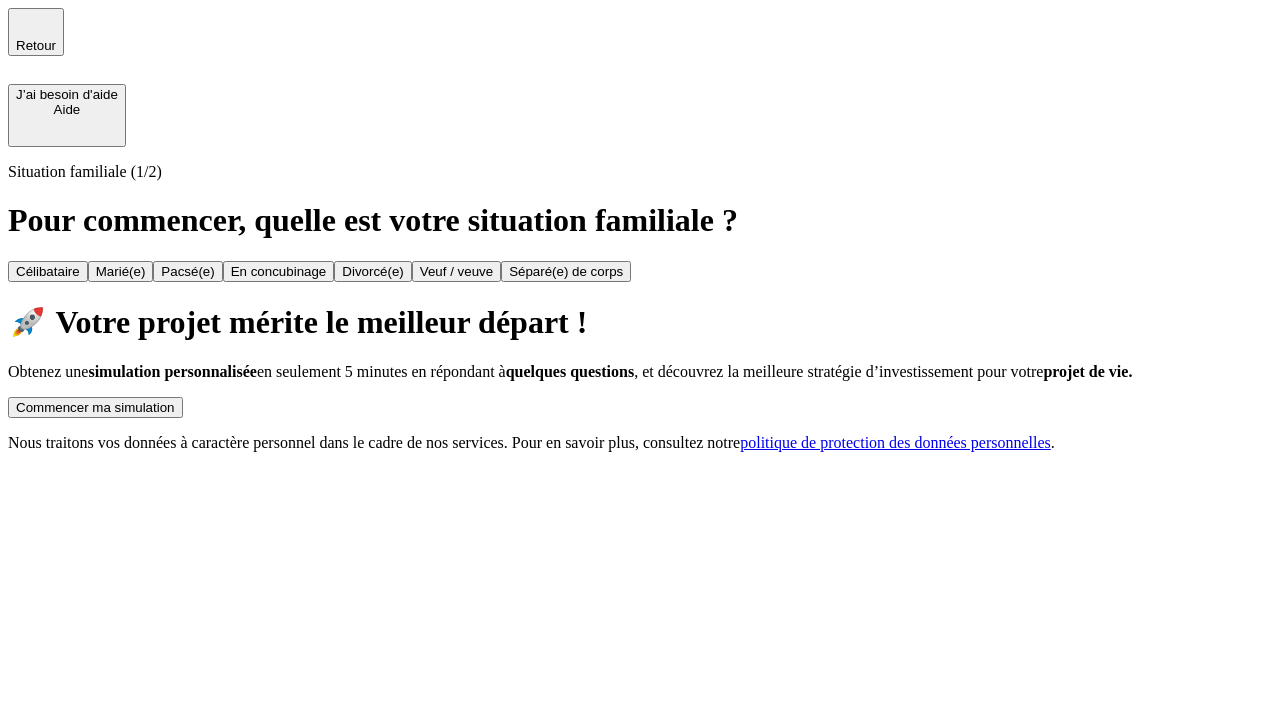 click on "Commencer ma simulation" at bounding box center [95, 407] 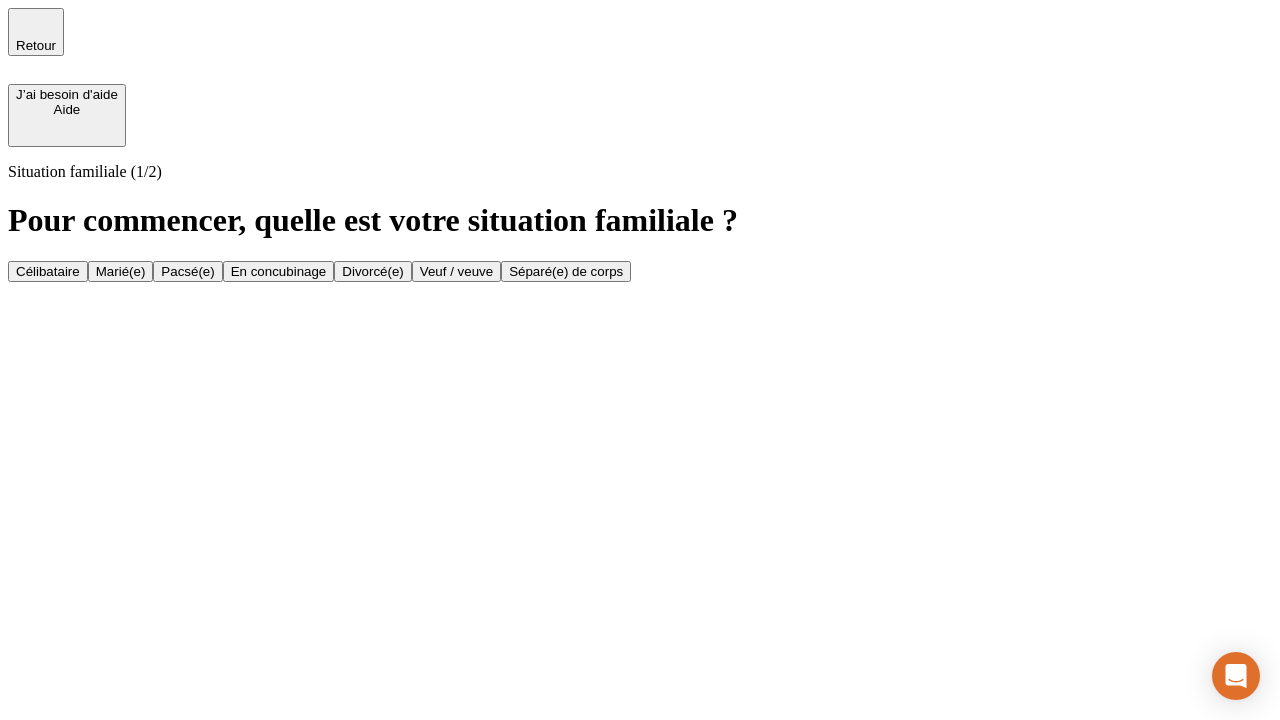 click on "Célibataire" at bounding box center [48, 271] 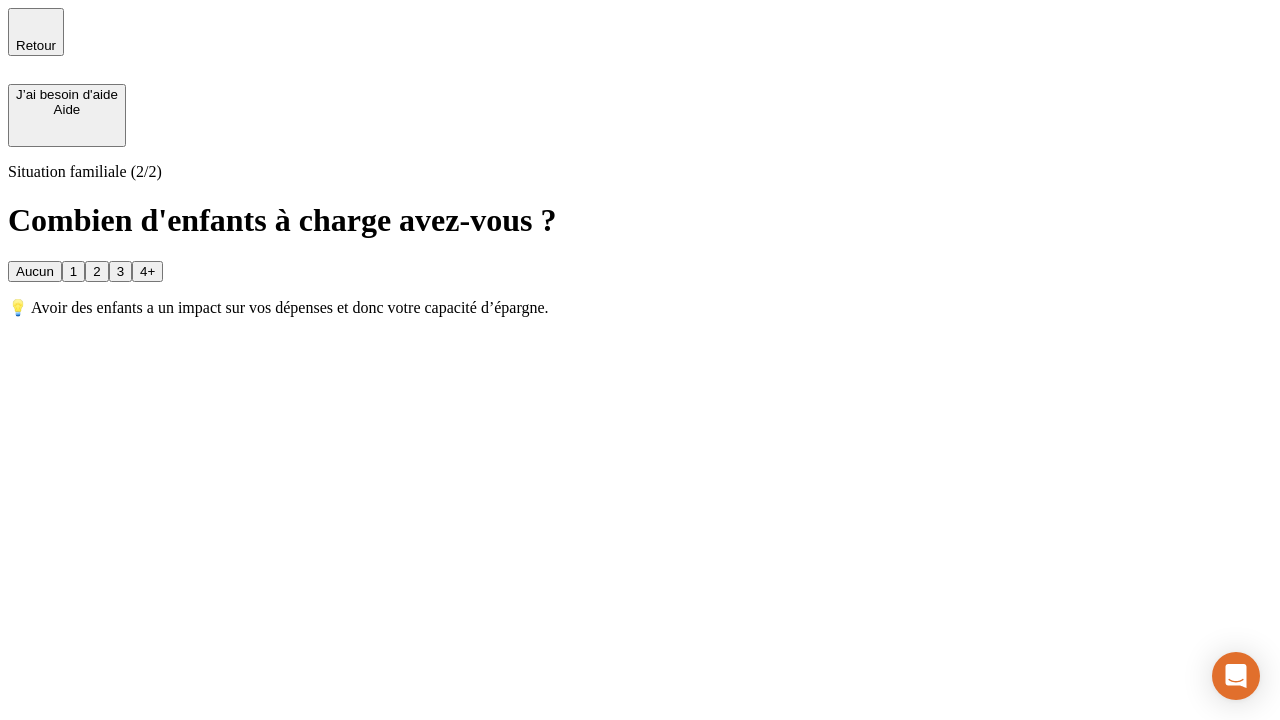 click on "Aucun" at bounding box center (35, 271) 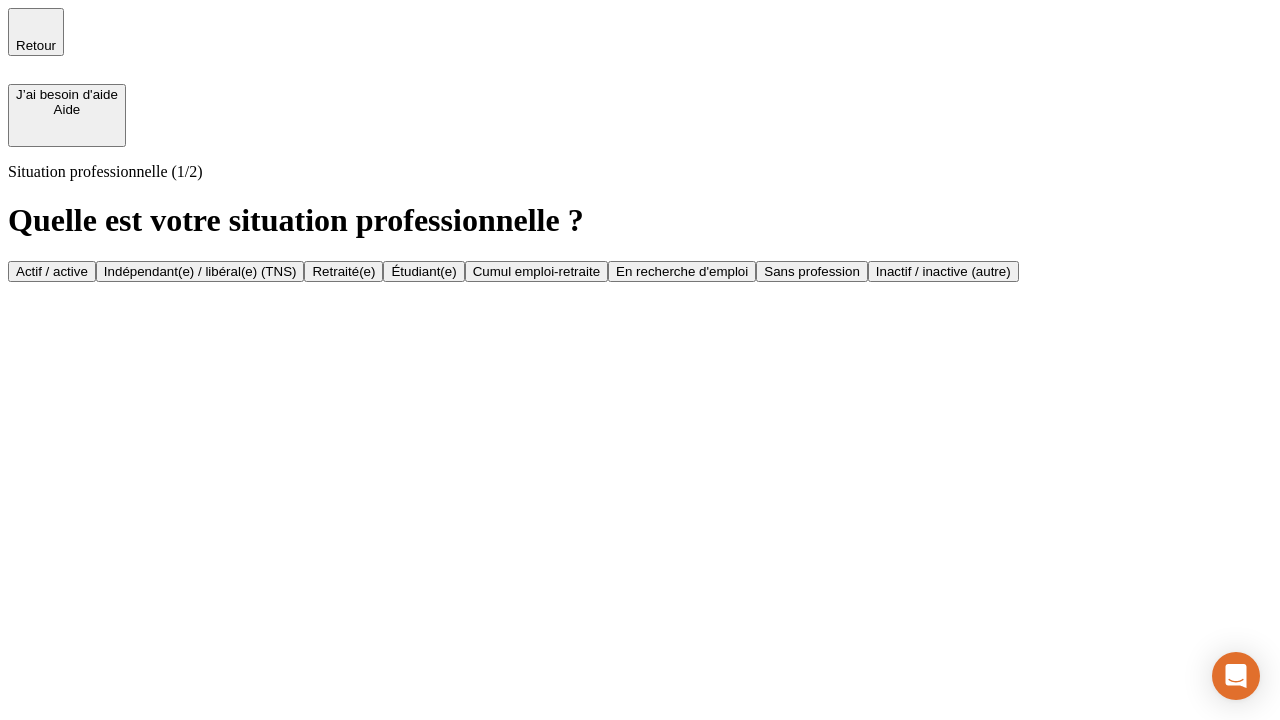 click on "Actif / active" at bounding box center (52, 271) 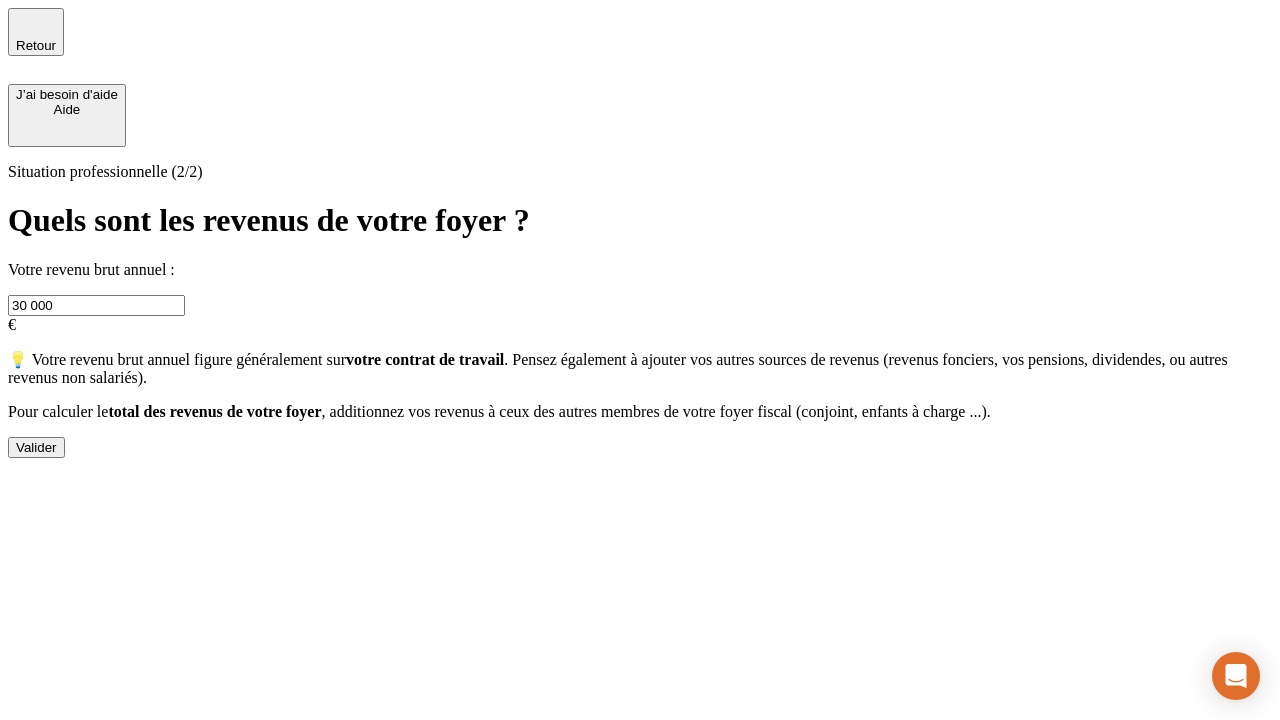 type on "30 000" 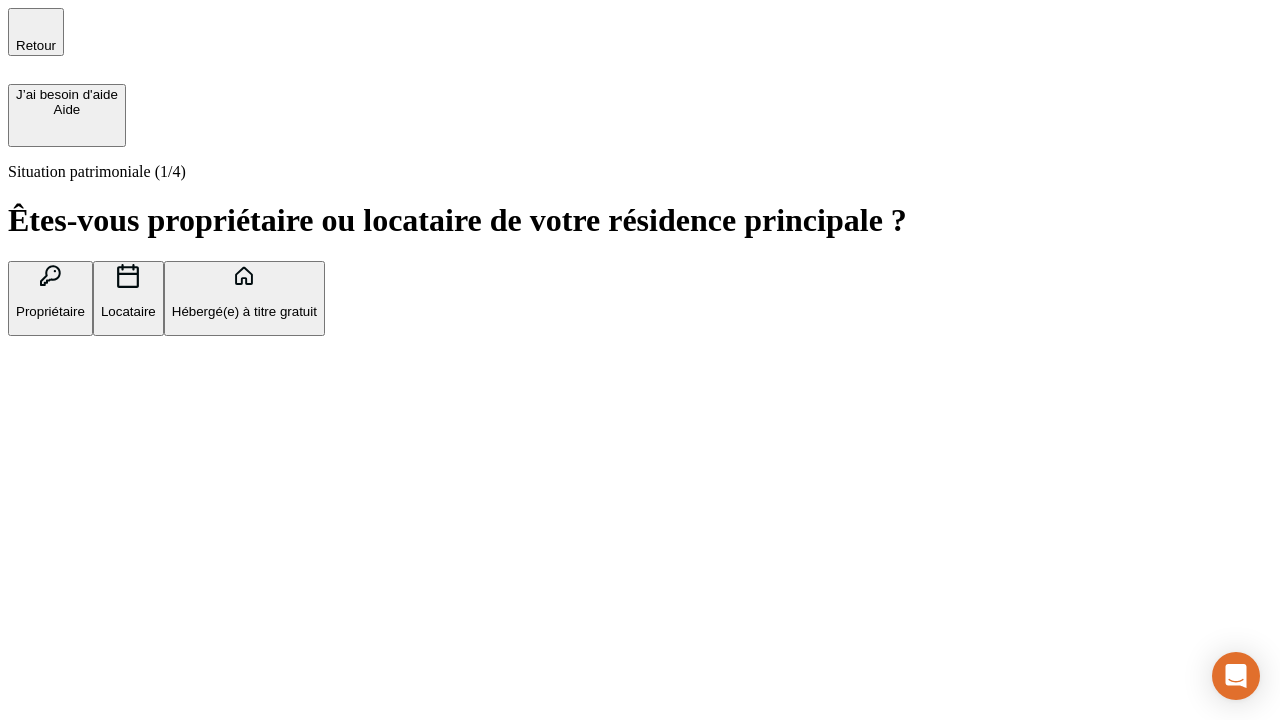 click on "Hébergé(e) à titre gratuit" at bounding box center [244, 311] 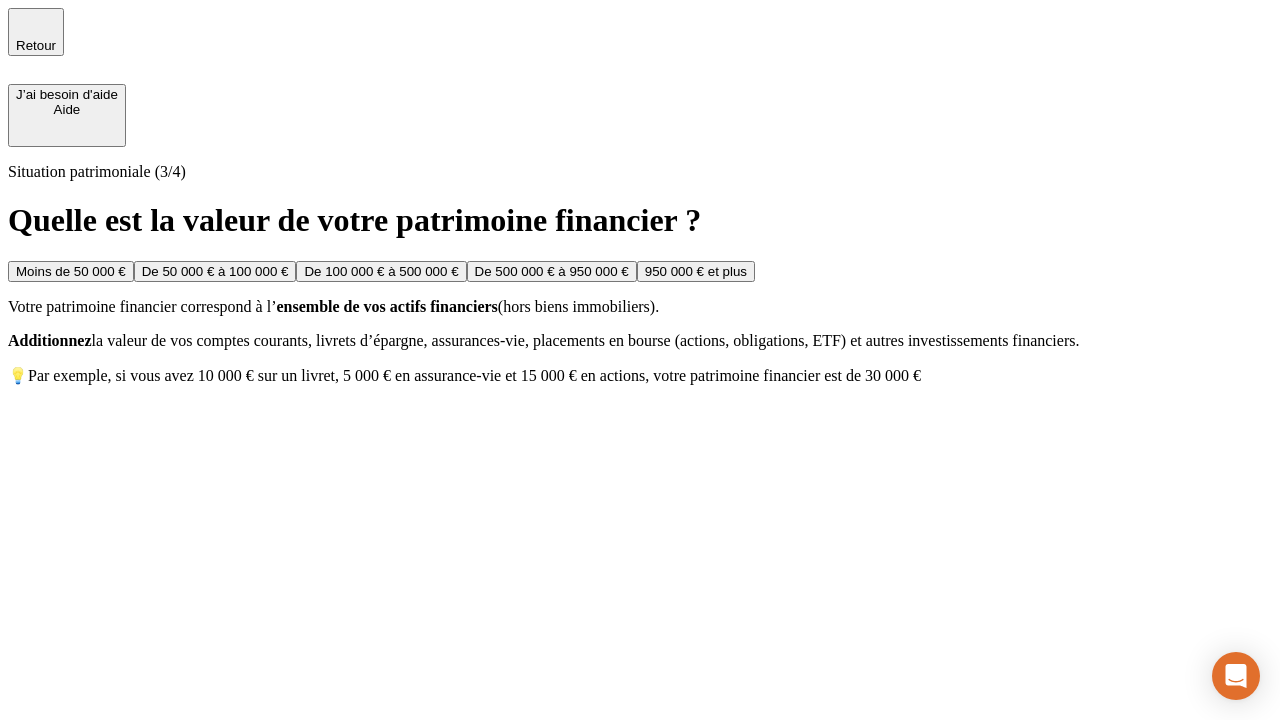 click on "Moins de 50 000 €" at bounding box center (71, 271) 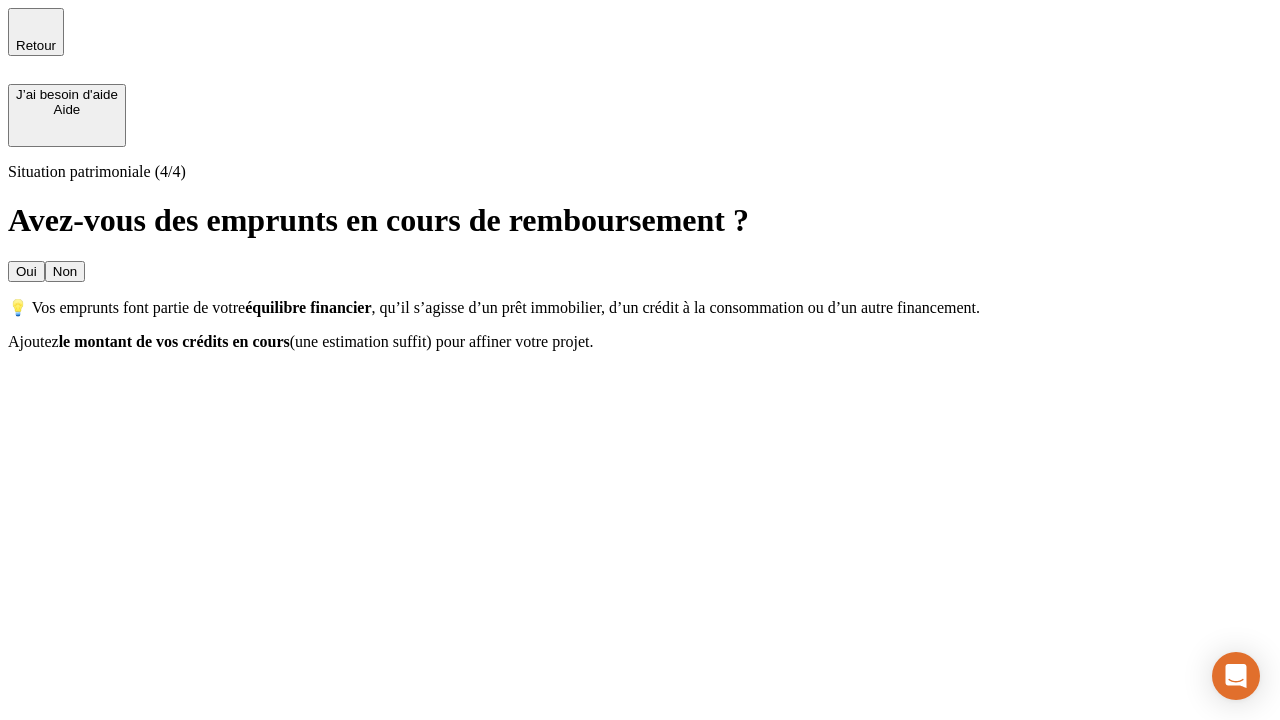 click on "Non" at bounding box center [65, 271] 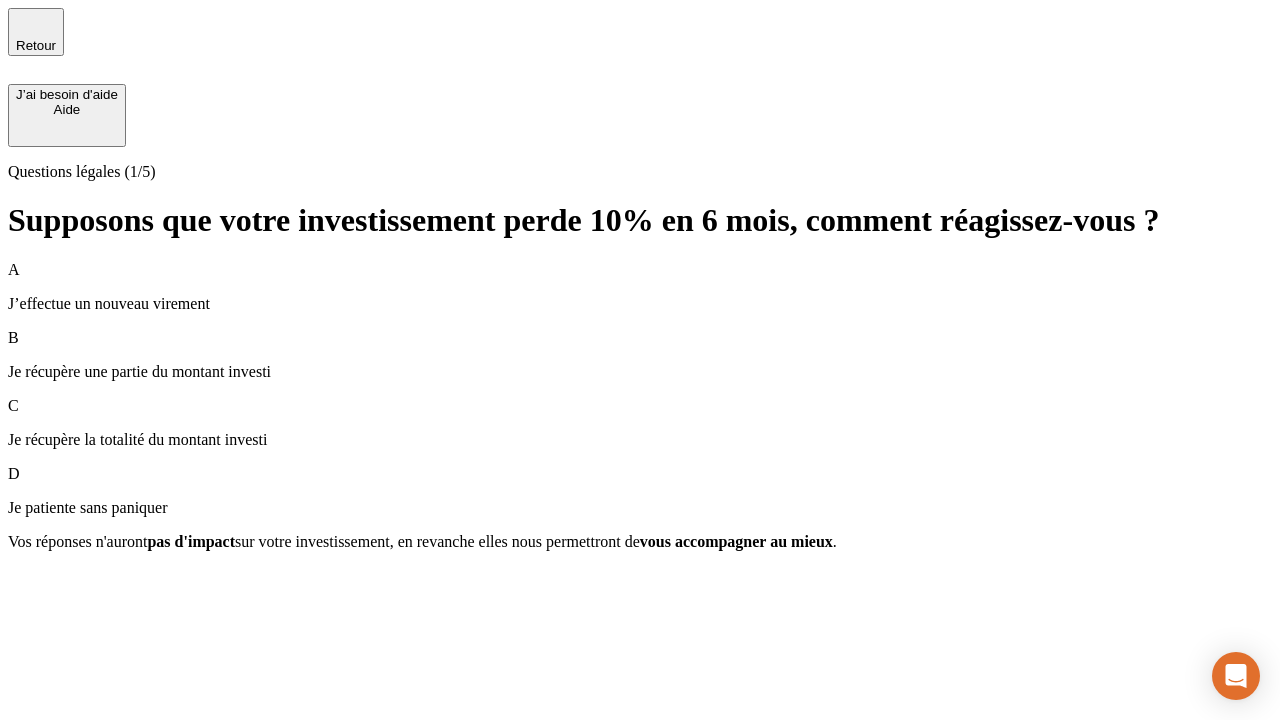 click on "A J’effectue un nouveau virement" at bounding box center (640, 287) 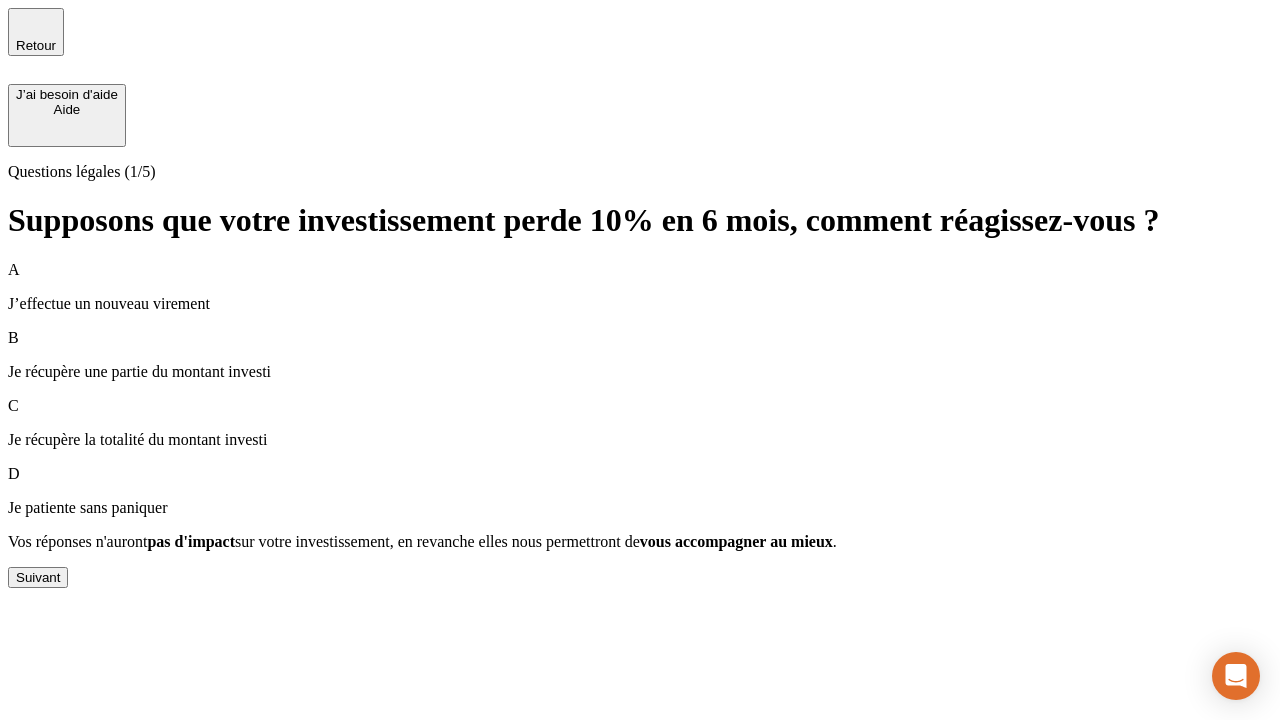click on "Suivant" at bounding box center (38, 577) 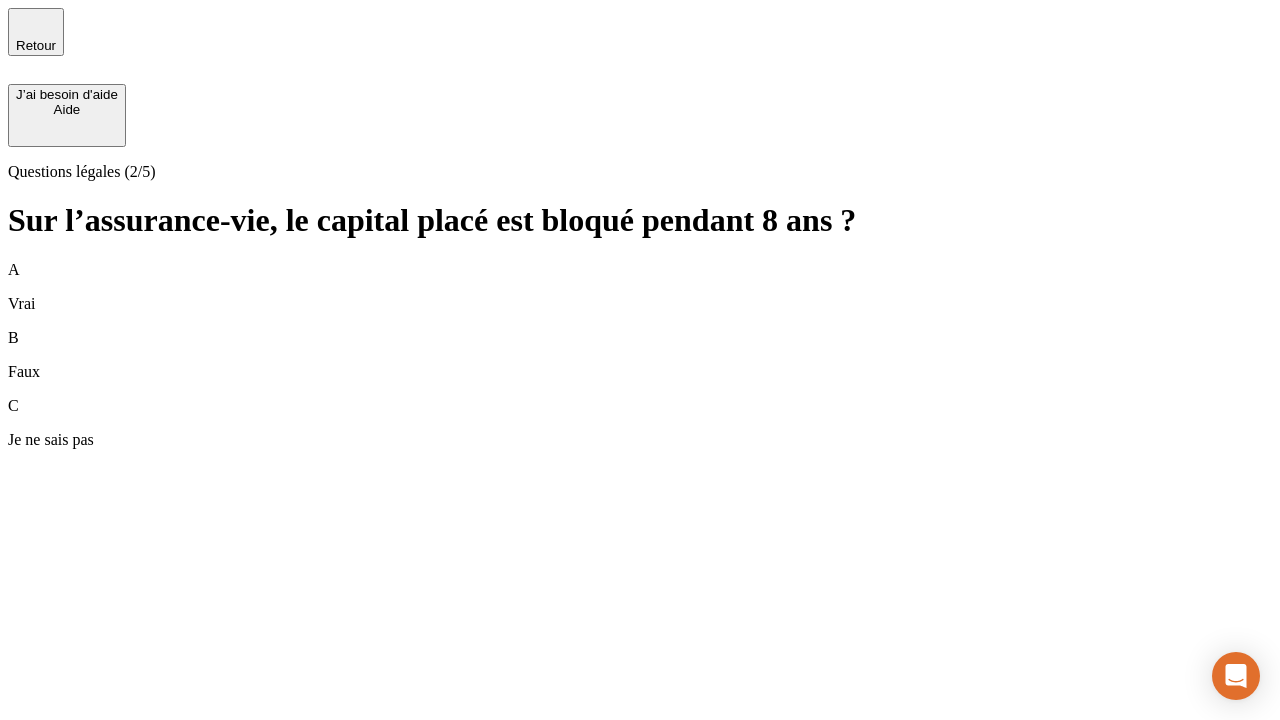 click on "B Faux" at bounding box center [640, 355] 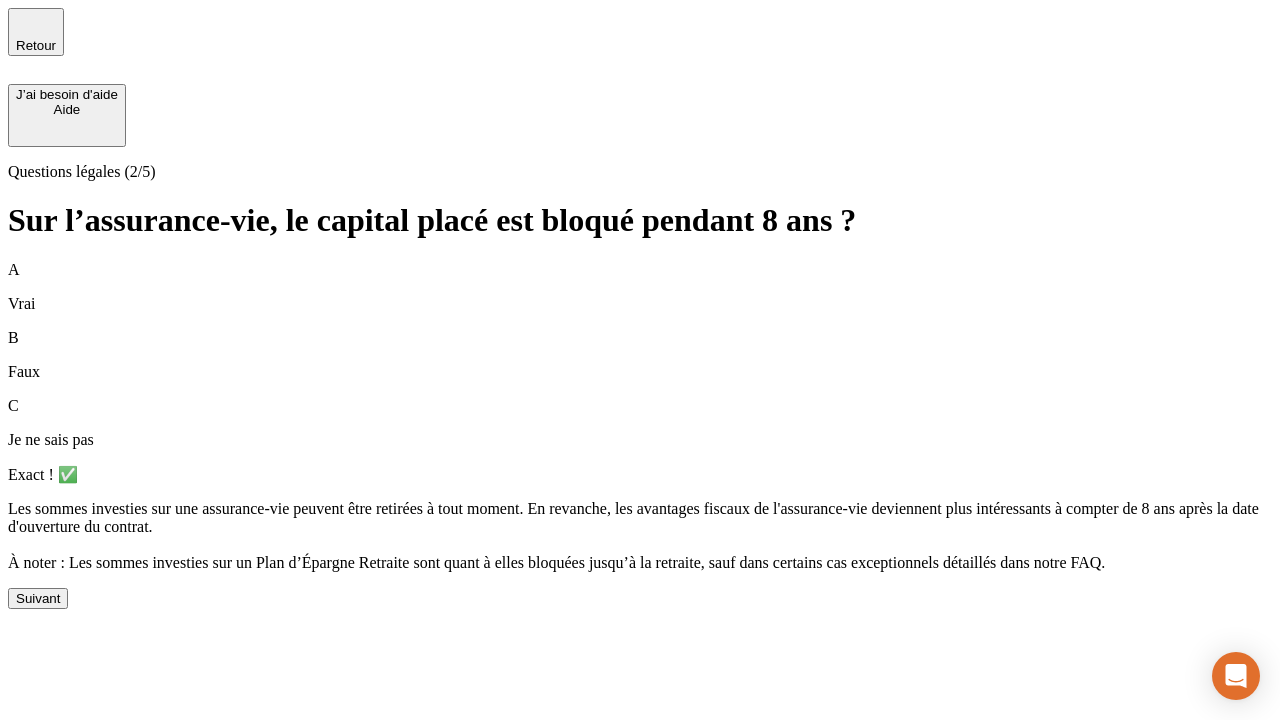 click on "Suivant" at bounding box center (38, 598) 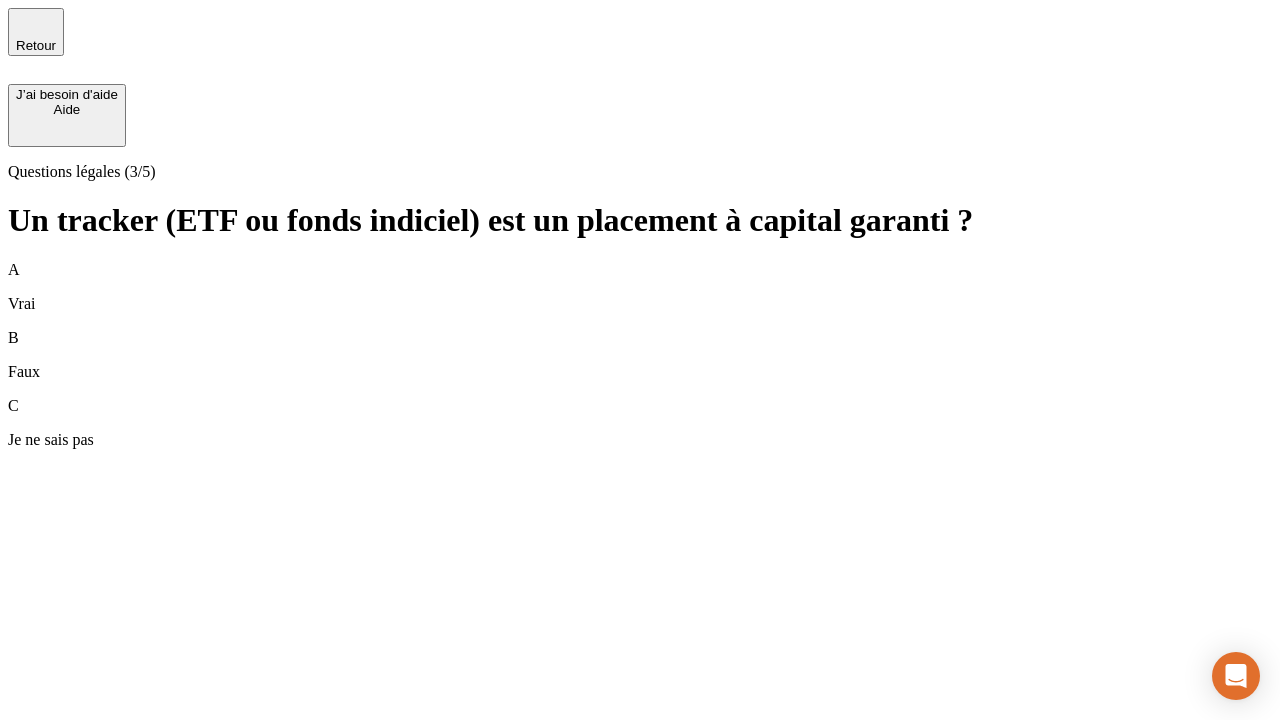 click on "B Faux" at bounding box center (640, 355) 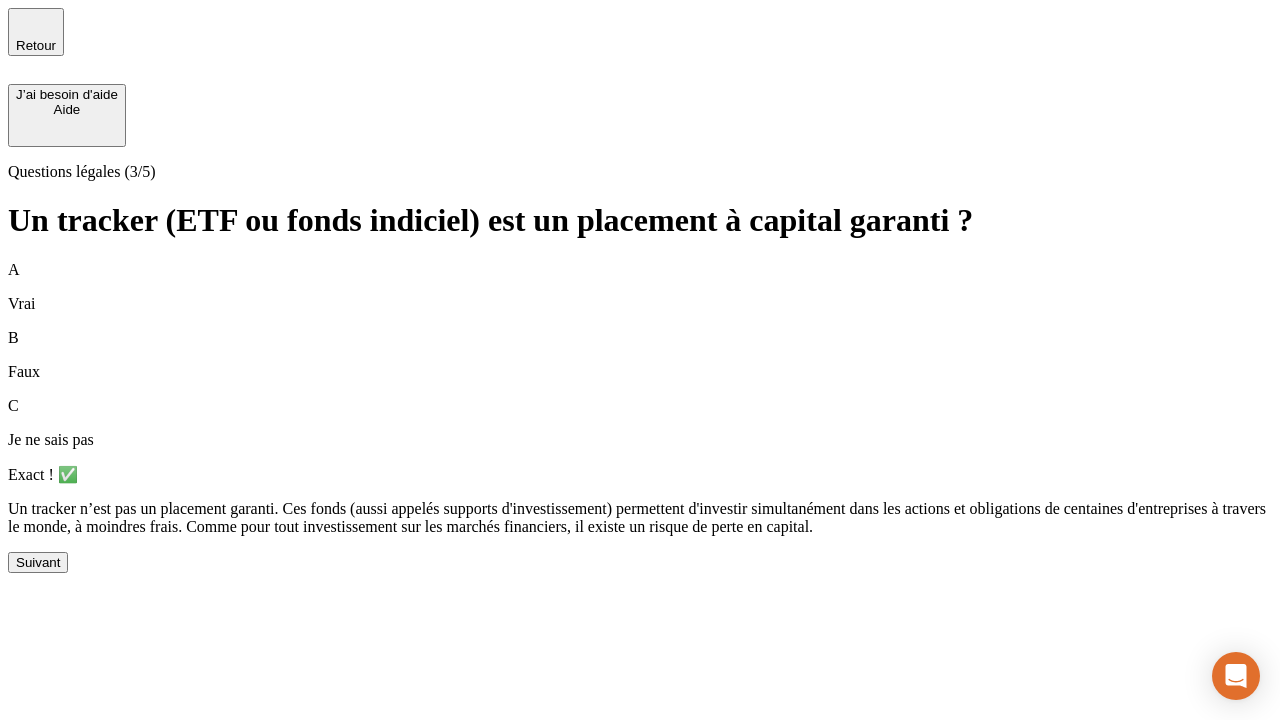 click on "Suivant" at bounding box center [38, 562] 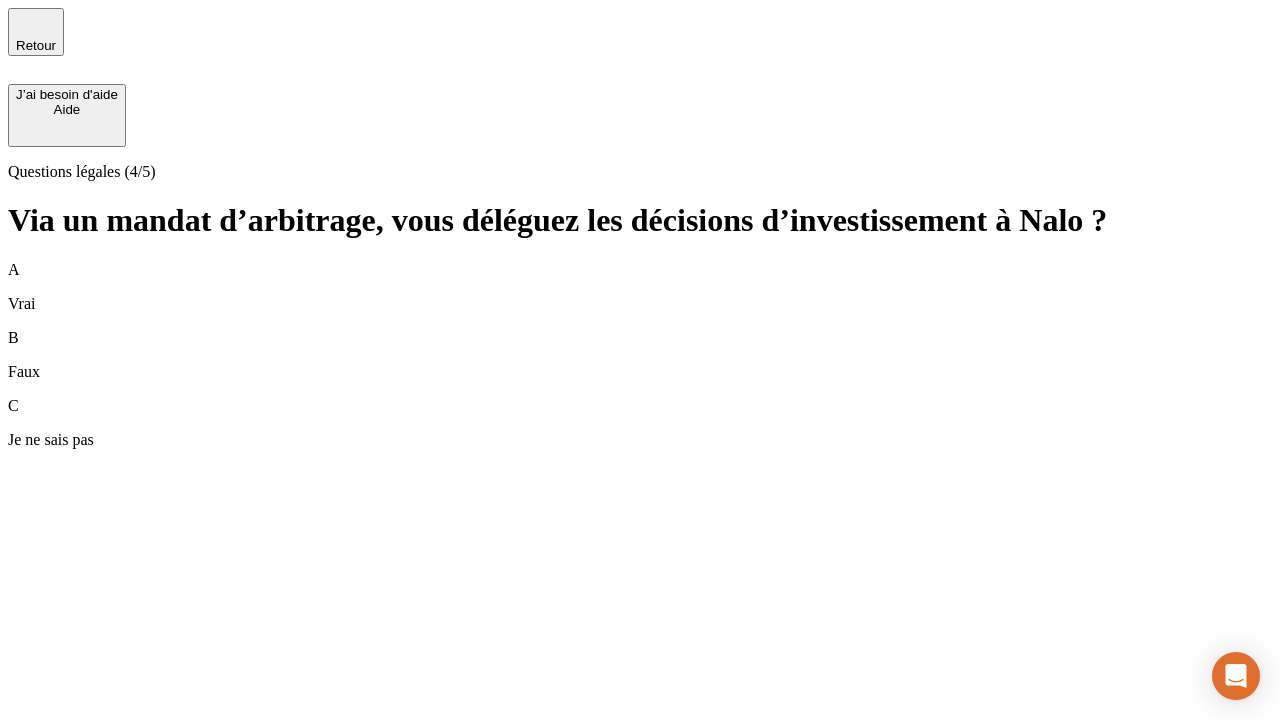 click on "A Vrai" at bounding box center (640, 287) 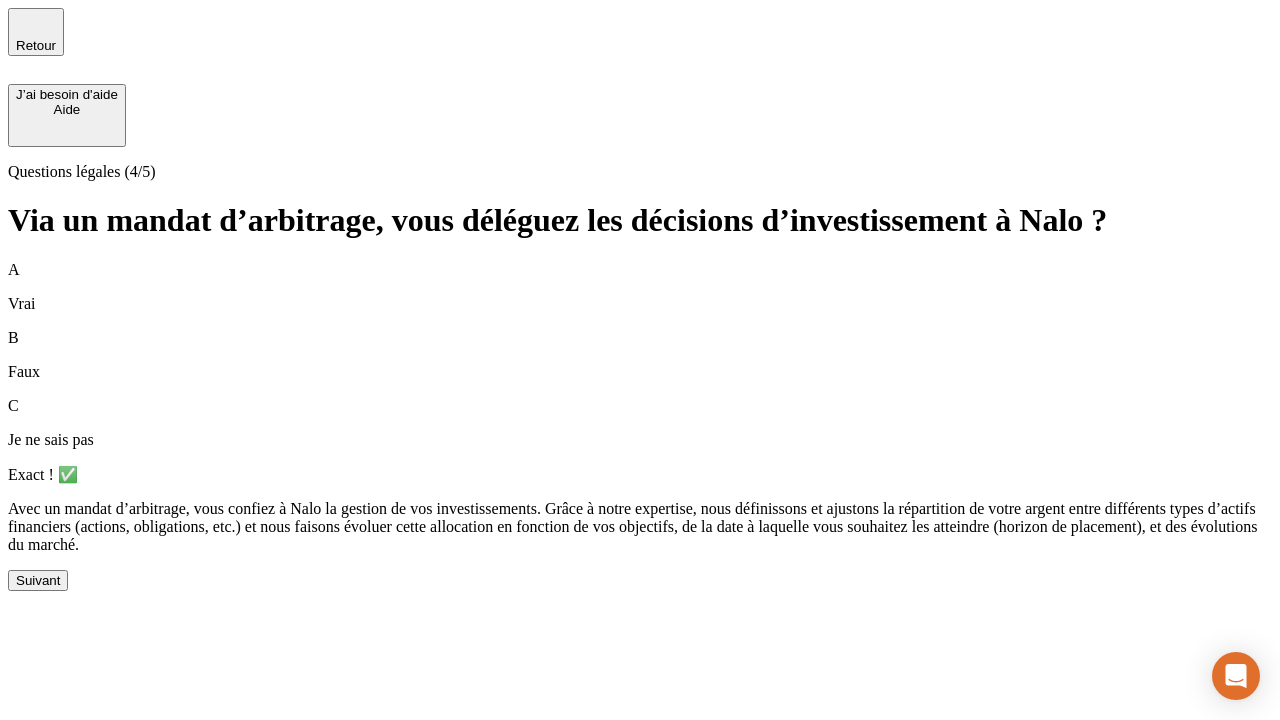 click on "Suivant" at bounding box center (38, 580) 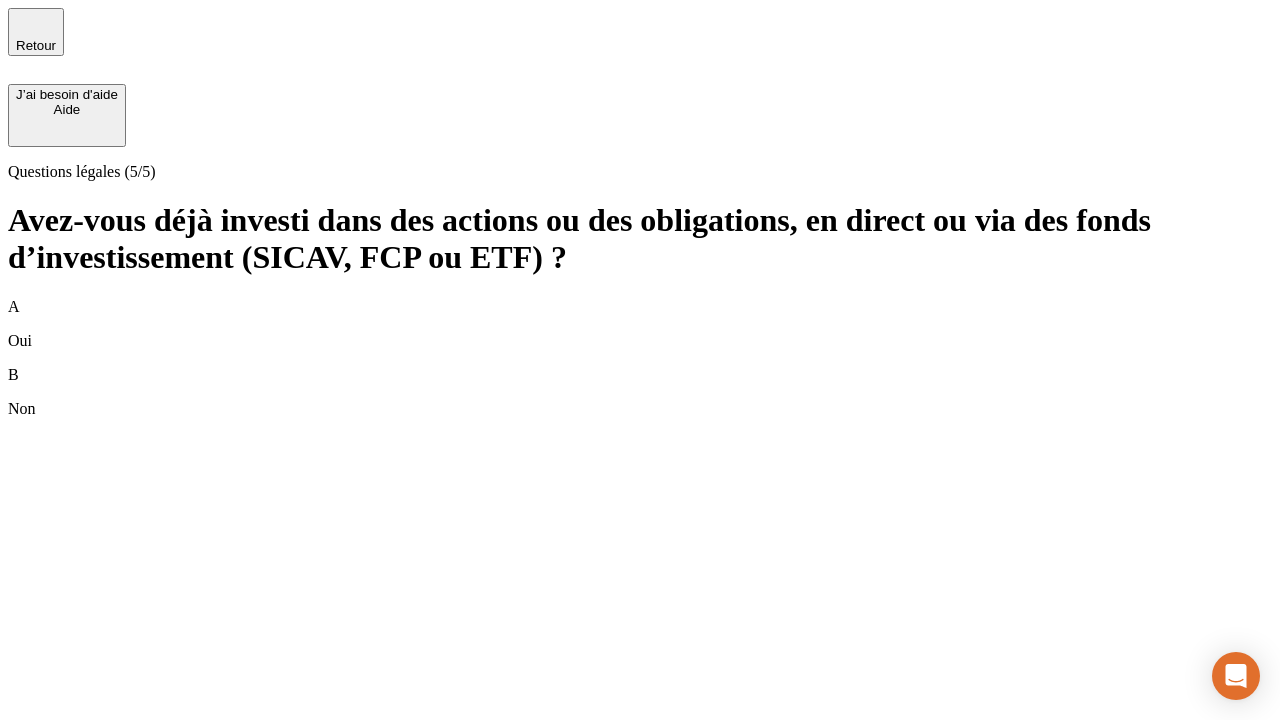 click on "B Non" at bounding box center (640, 392) 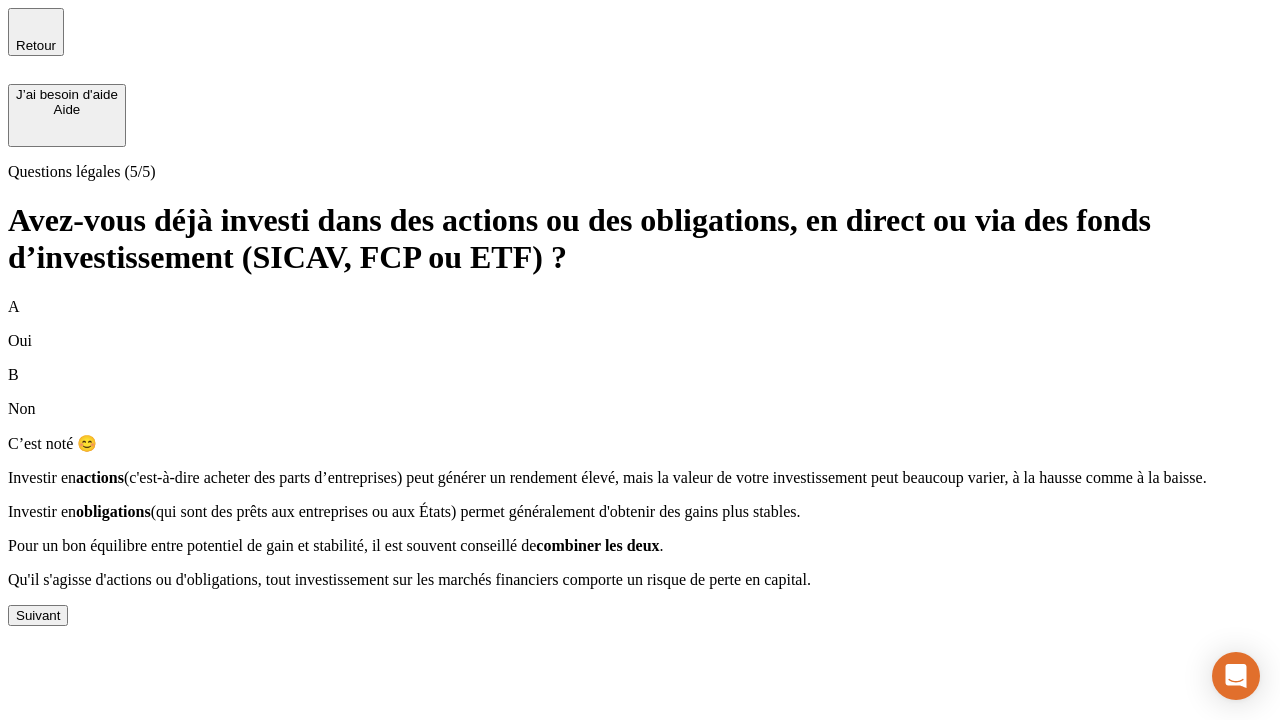 click on "Suivant" at bounding box center (38, 615) 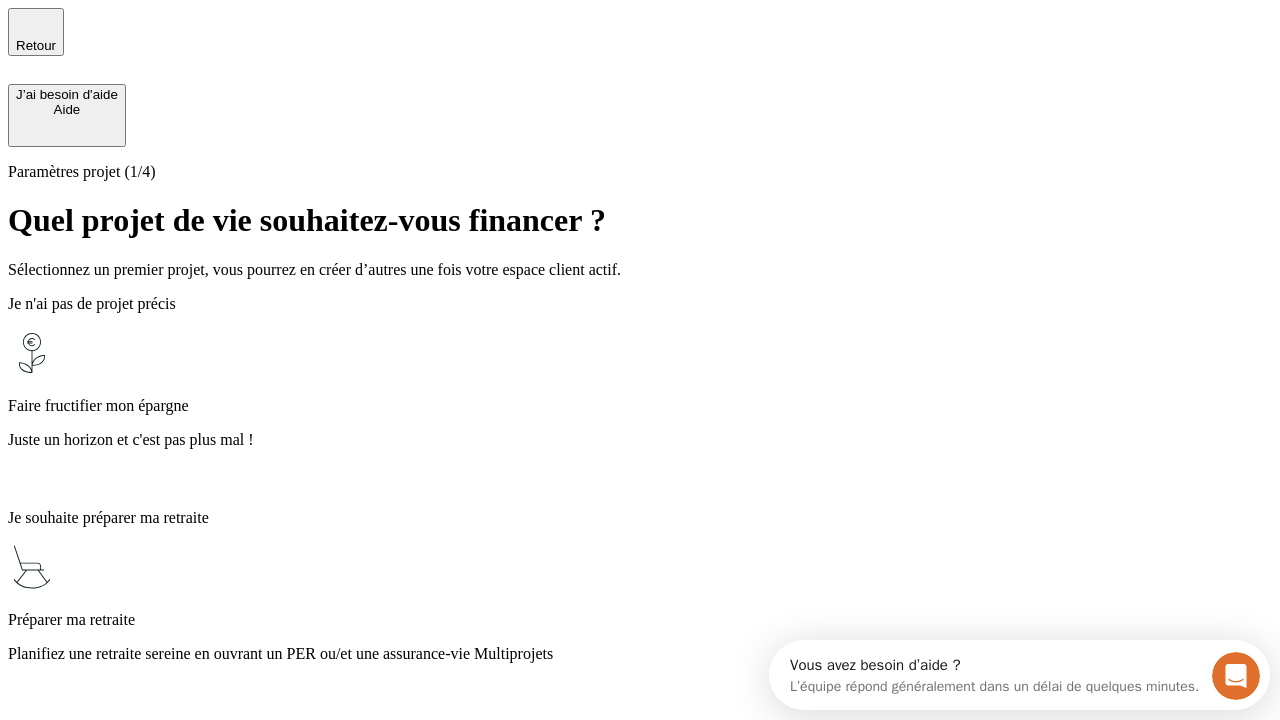 scroll, scrollTop: 0, scrollLeft: 0, axis: both 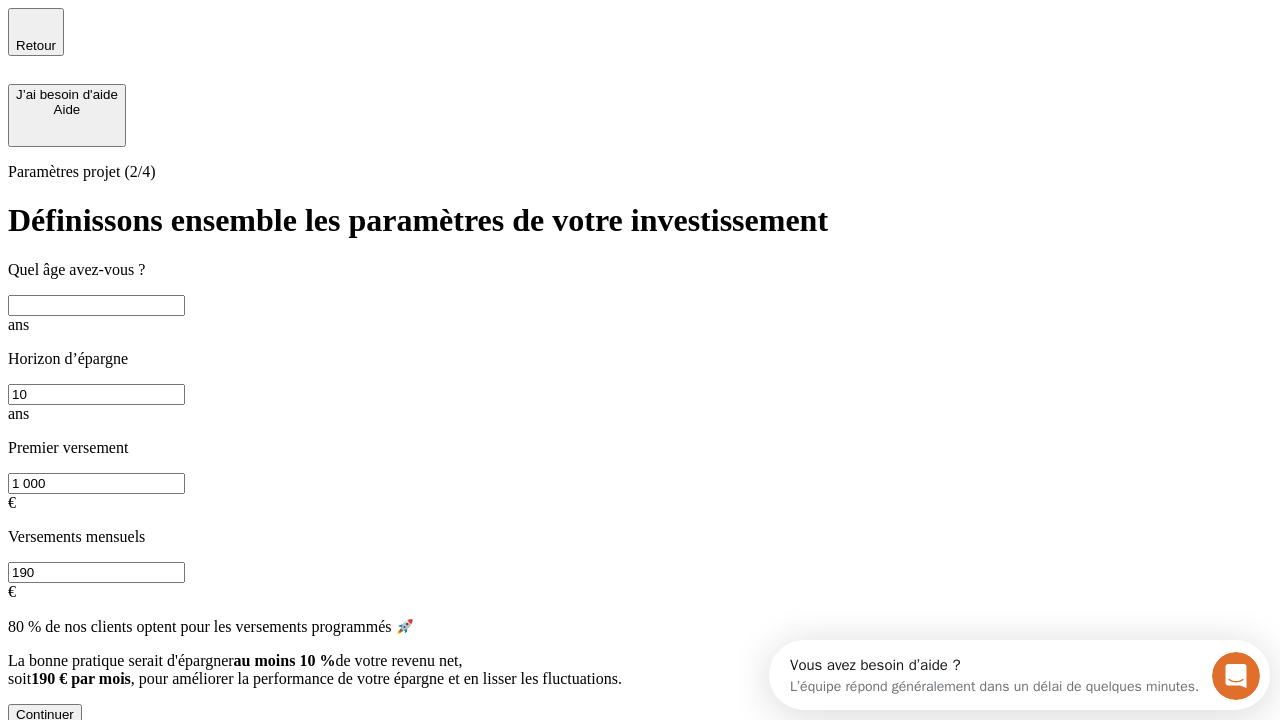 click at bounding box center [96, 305] 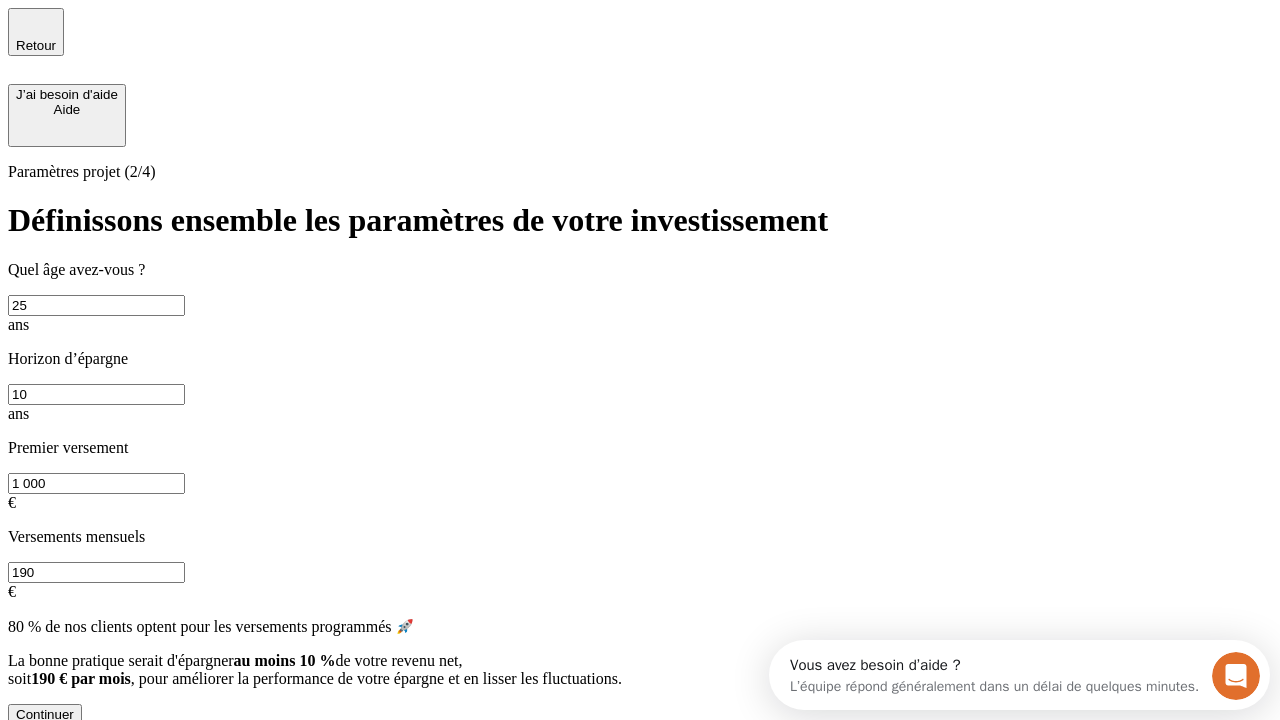 type on "25" 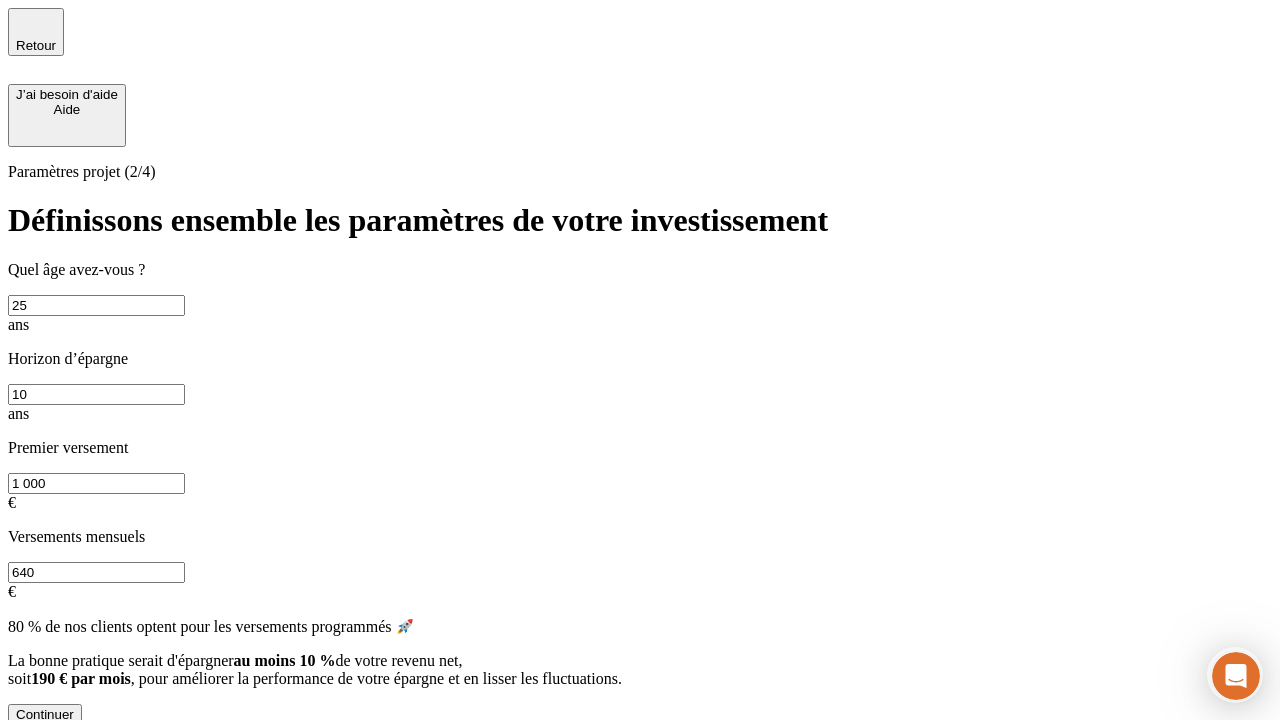 type on "640" 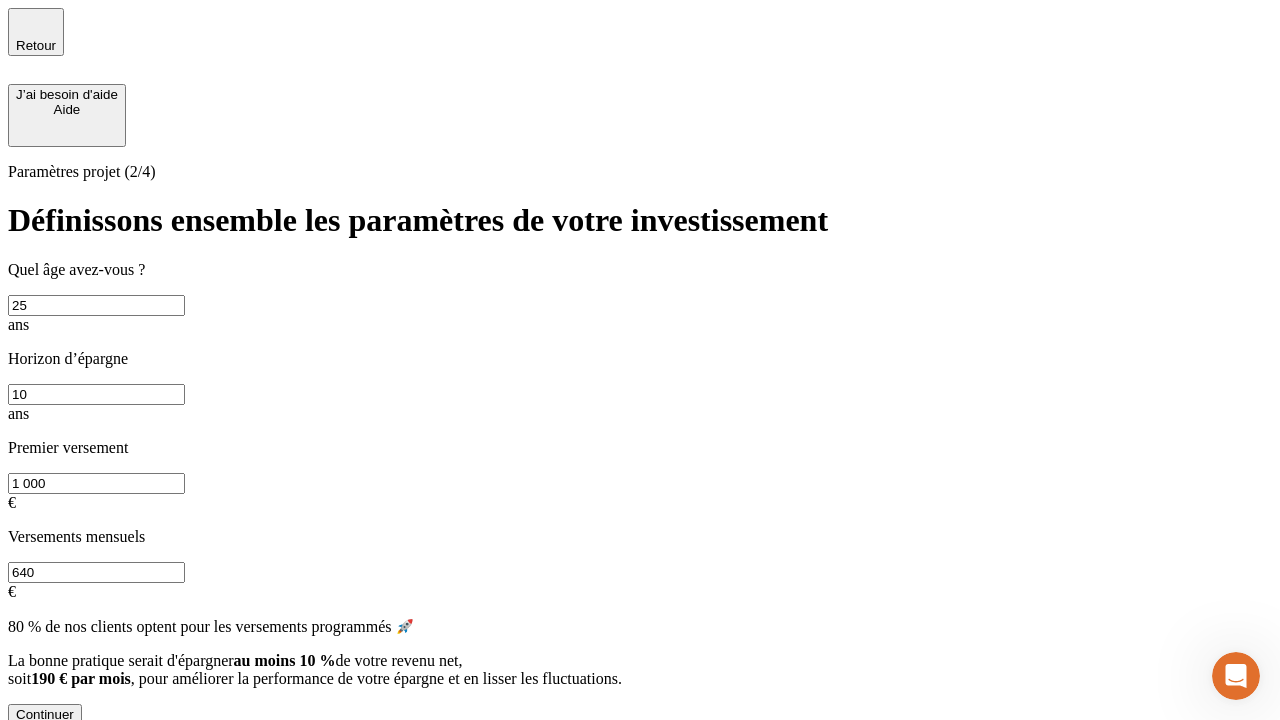 scroll, scrollTop: 4, scrollLeft: 0, axis: vertical 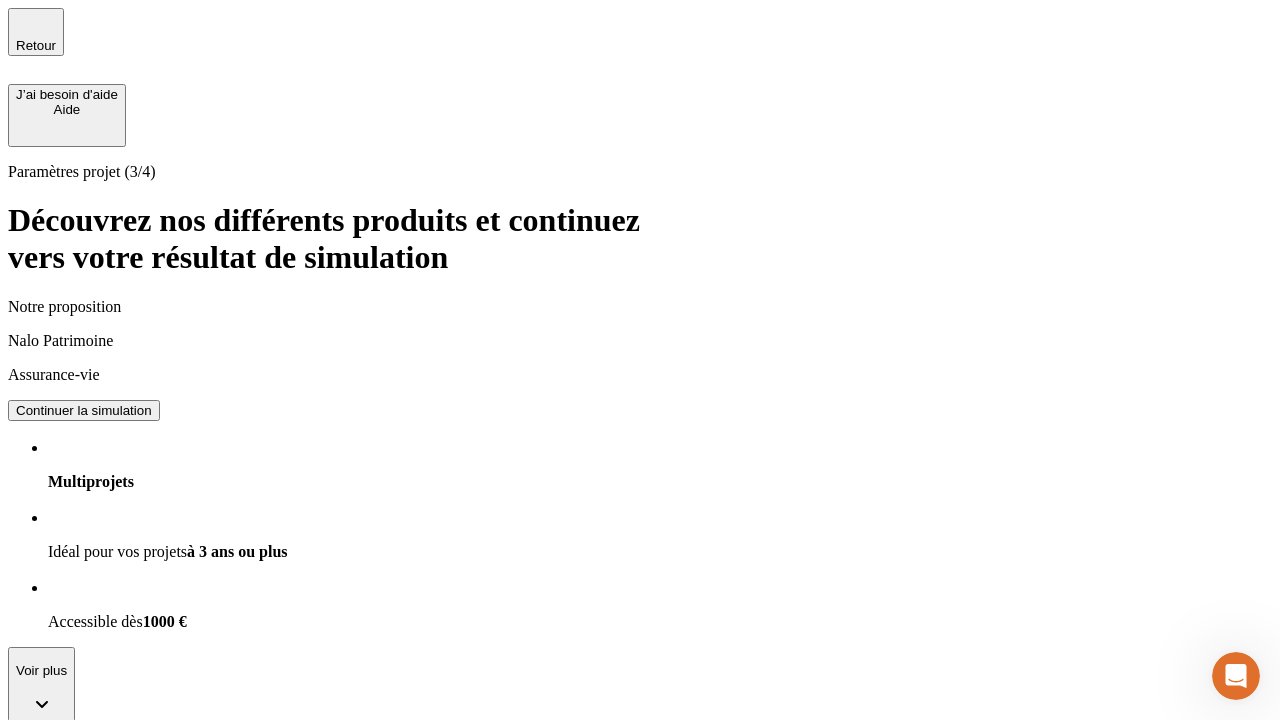 click on "Continuer la simulation" at bounding box center [84, 410] 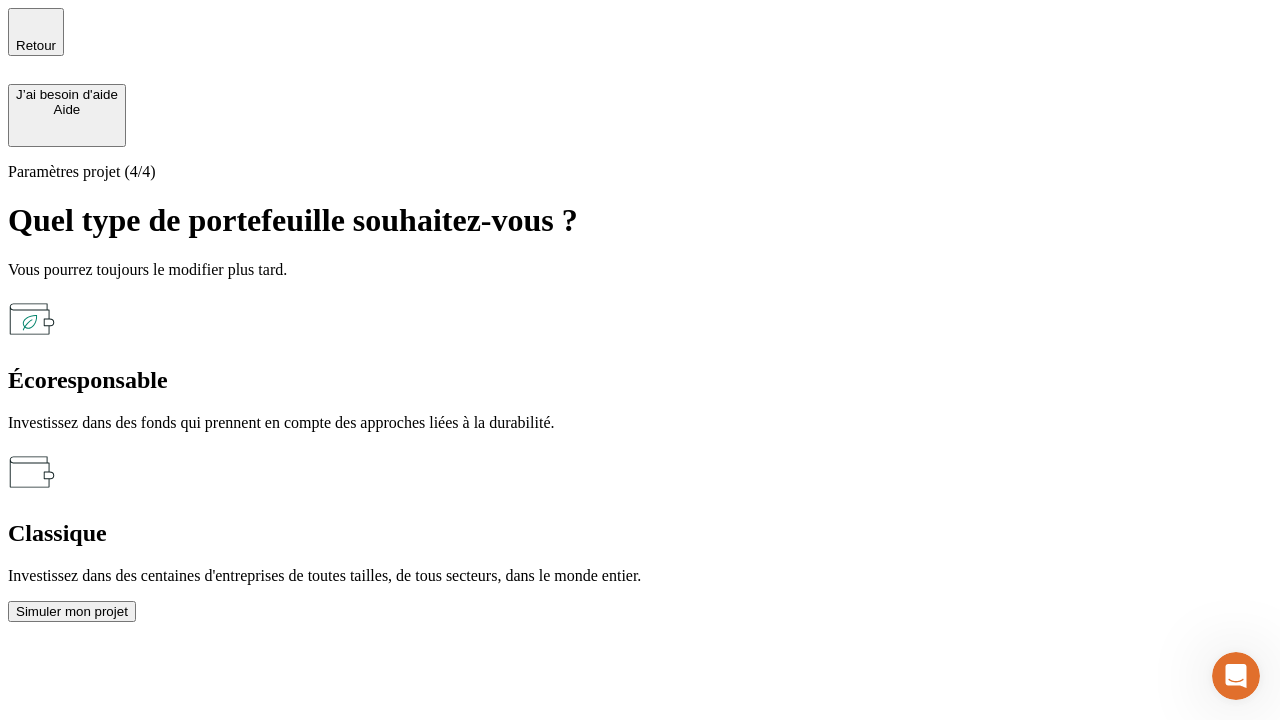 click on "Écoresponsable" at bounding box center (640, 380) 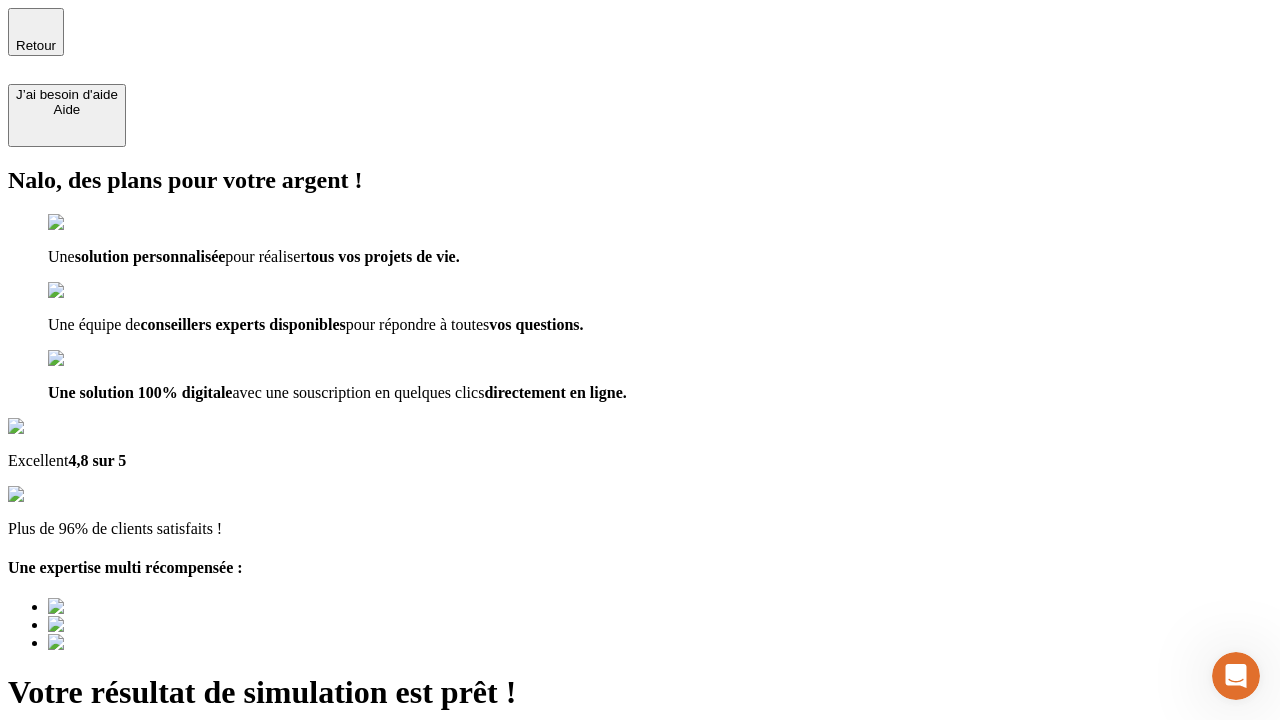 click on "Découvrir ma simulation" at bounding box center [87, 797] 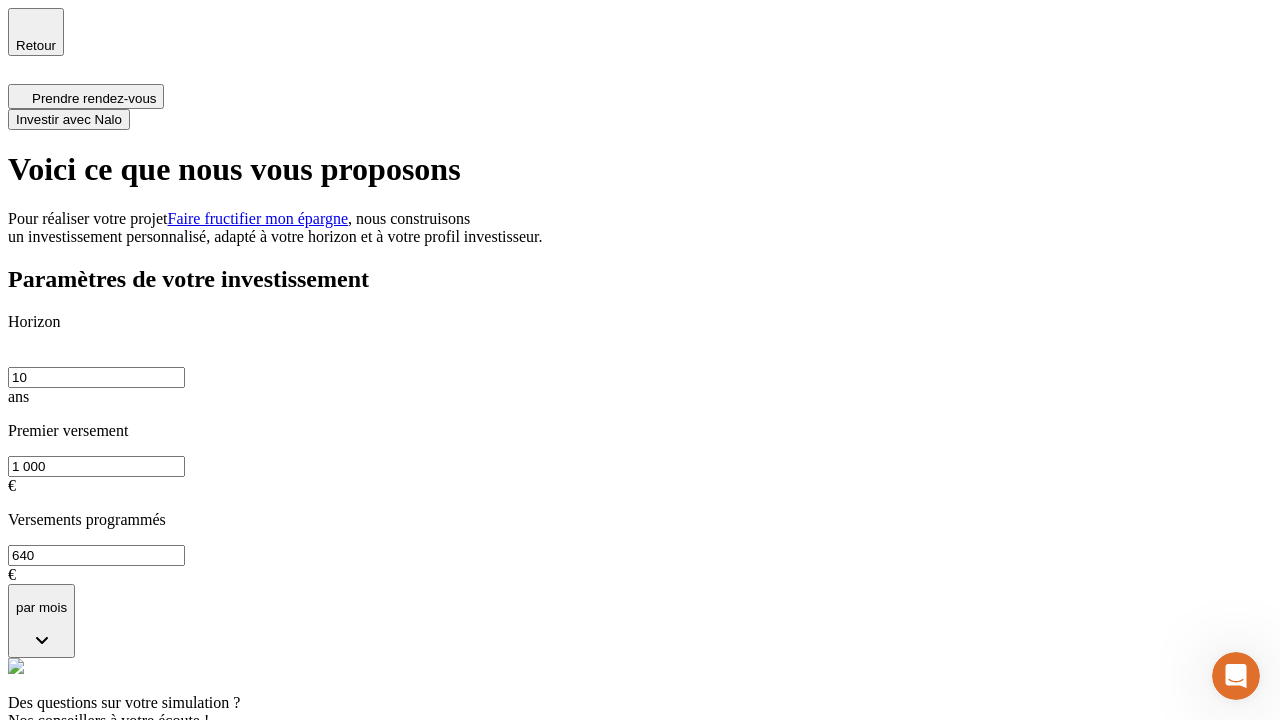 click on "Investir avec Nalo" at bounding box center [69, 119] 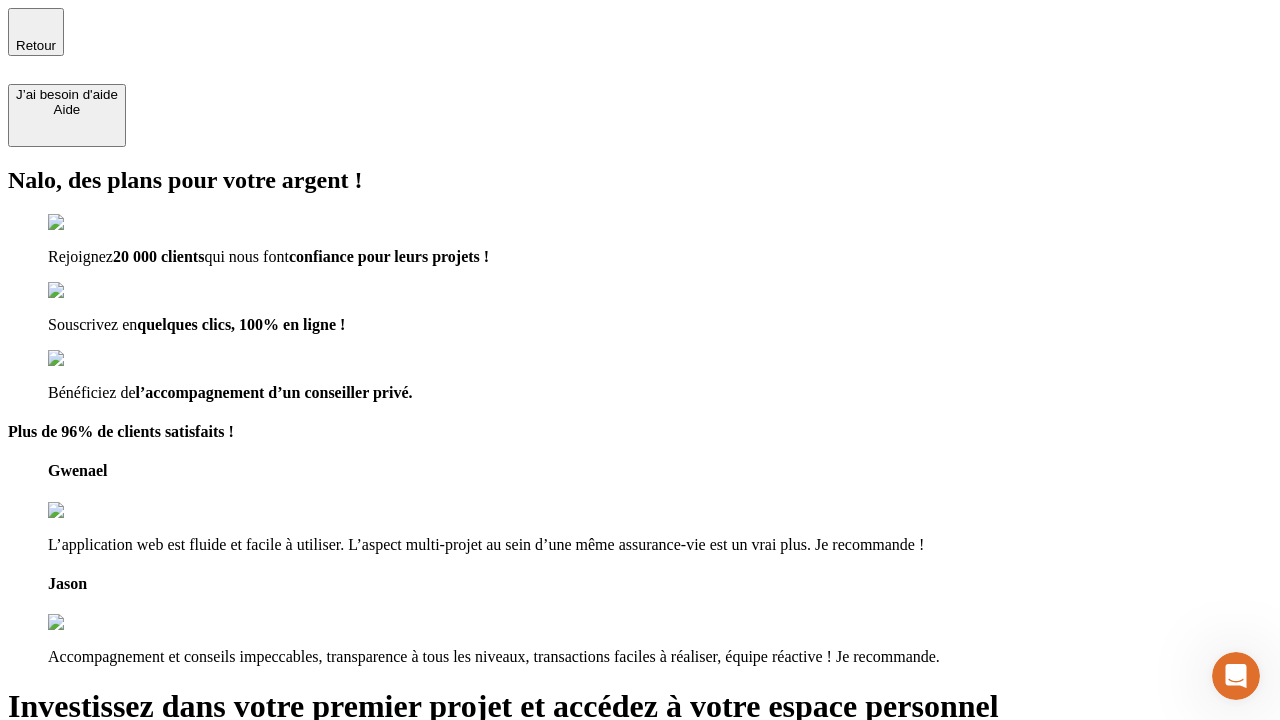 type on "testplaywright-john-invest-1@[EXAMPLE.COM]" 